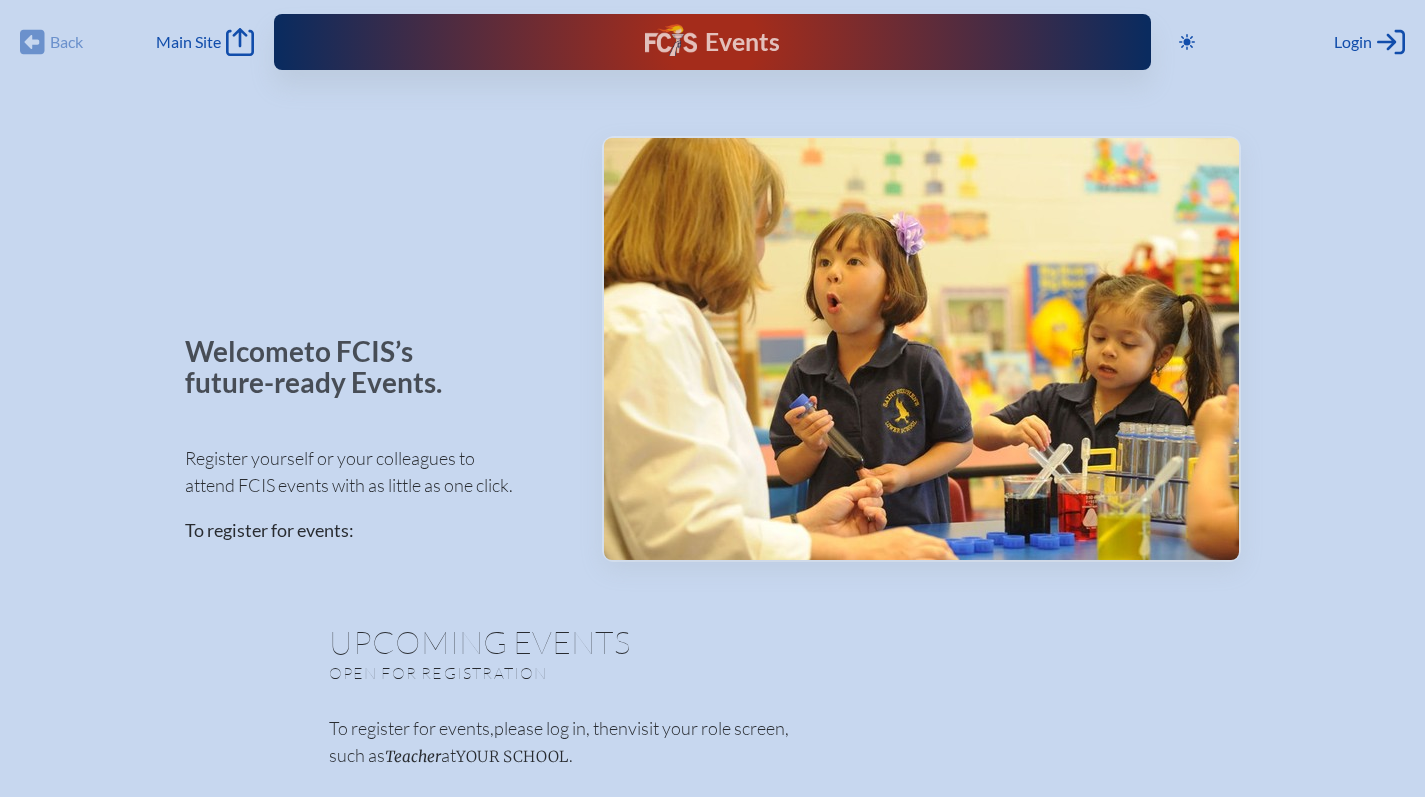 scroll, scrollTop: 0, scrollLeft: 0, axis: both 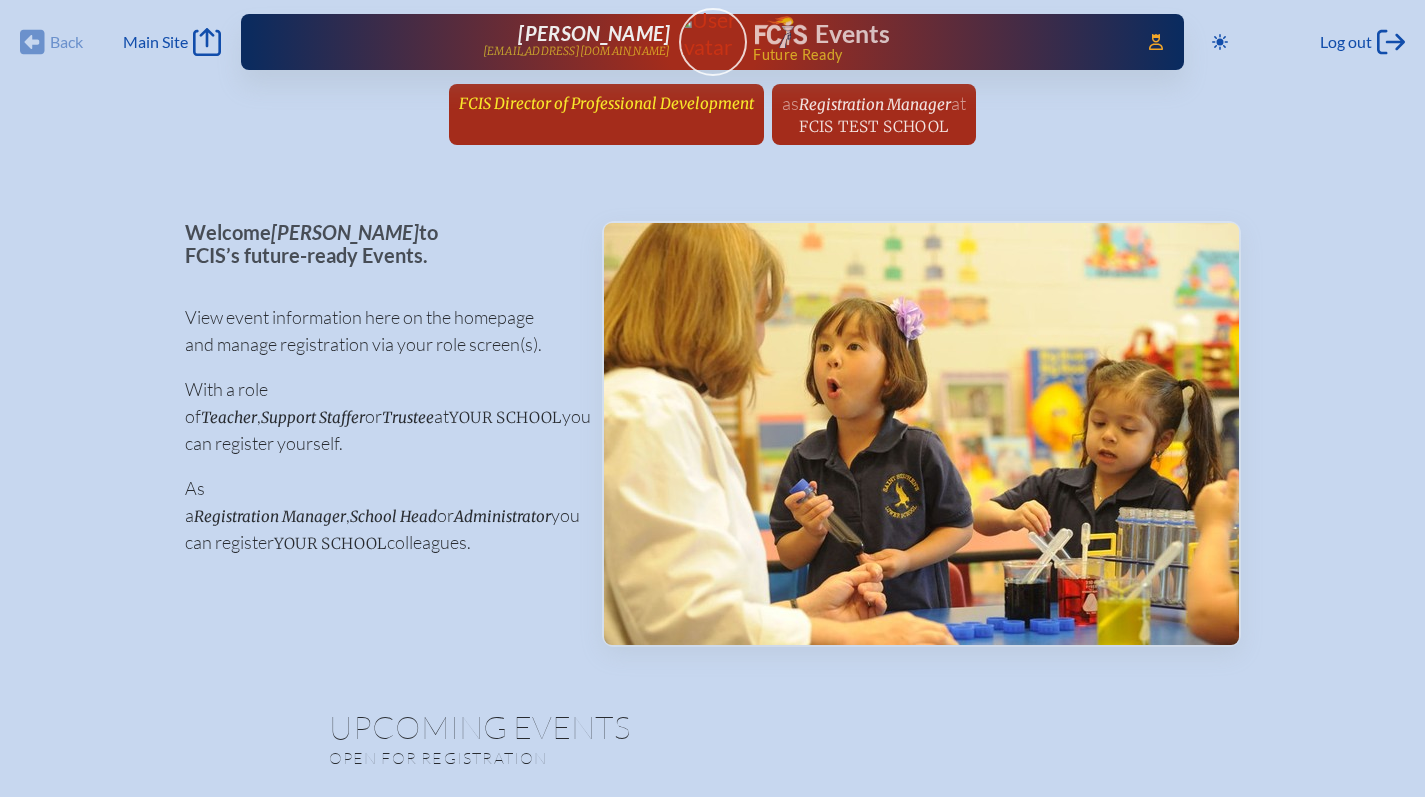 click on "FCIS Director of Professional Development" at bounding box center (606, 103) 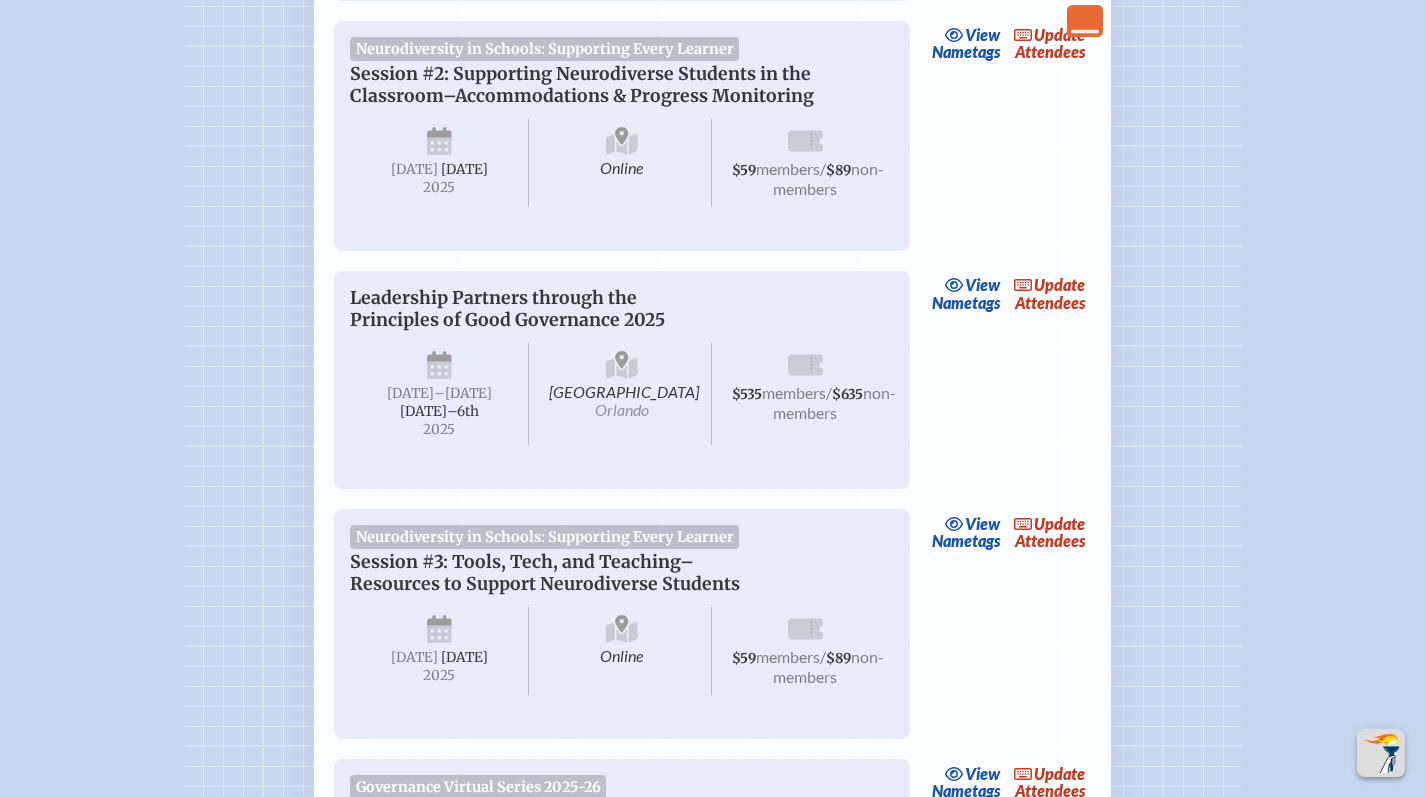 scroll, scrollTop: 1500, scrollLeft: 0, axis: vertical 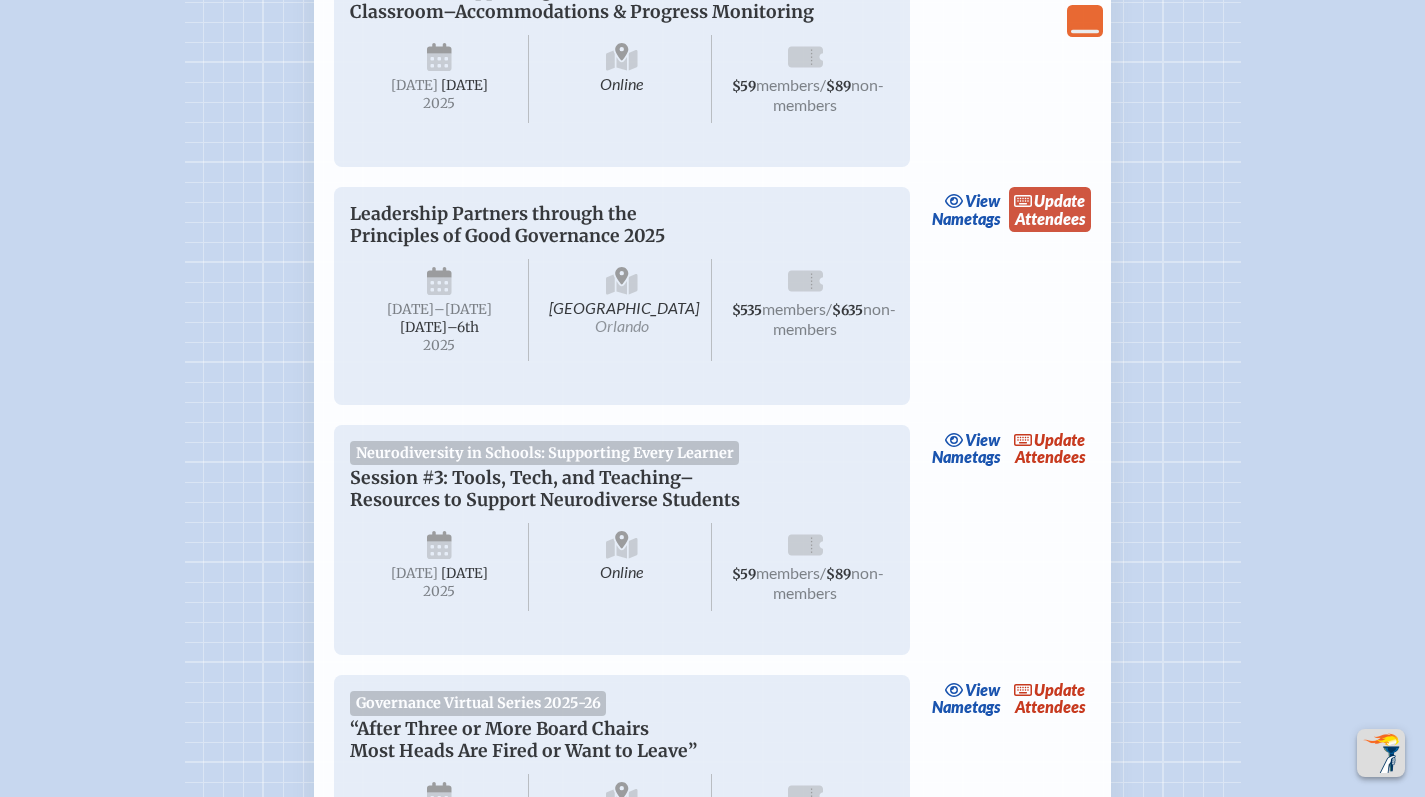 click on "update  Attendees" at bounding box center [1050, 210] 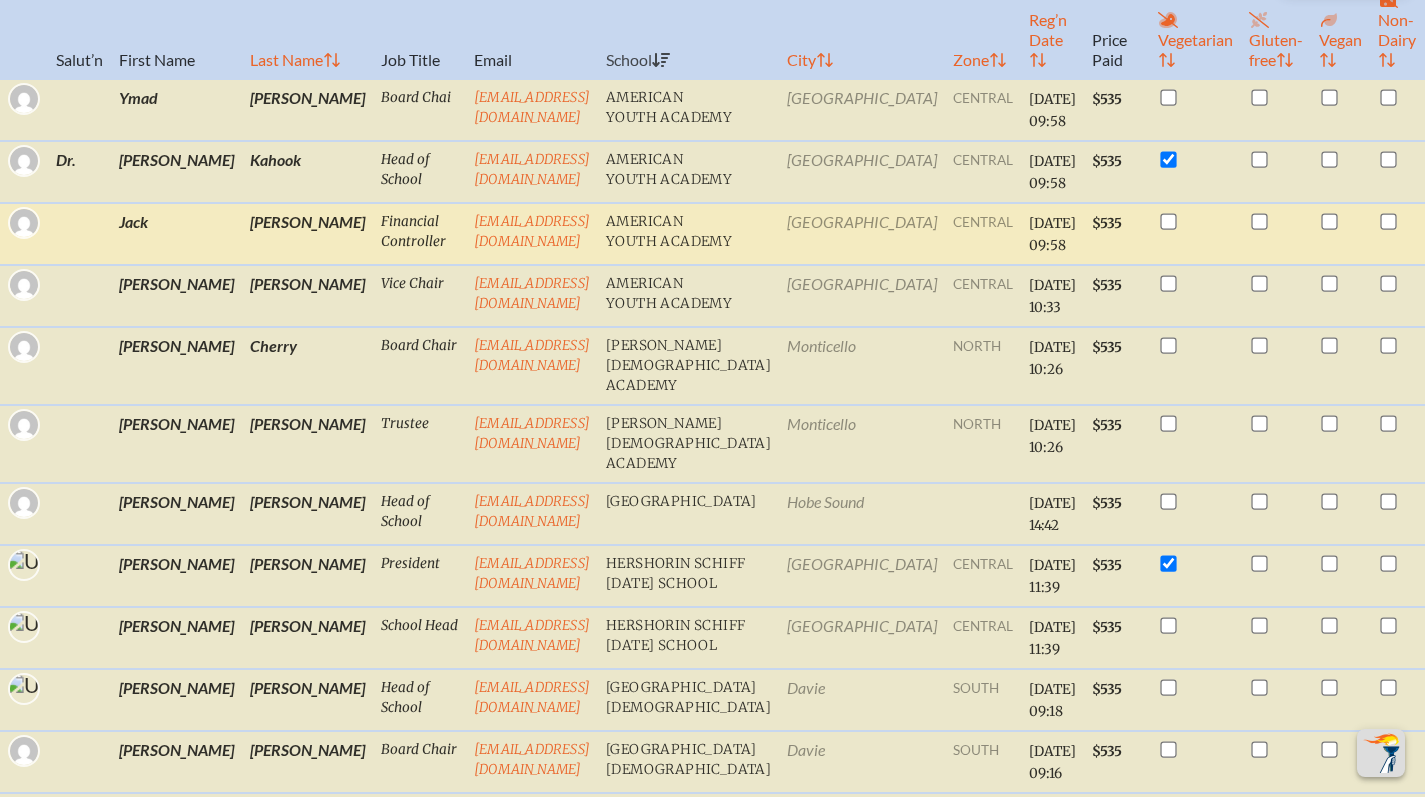 scroll, scrollTop: 707, scrollLeft: 0, axis: vertical 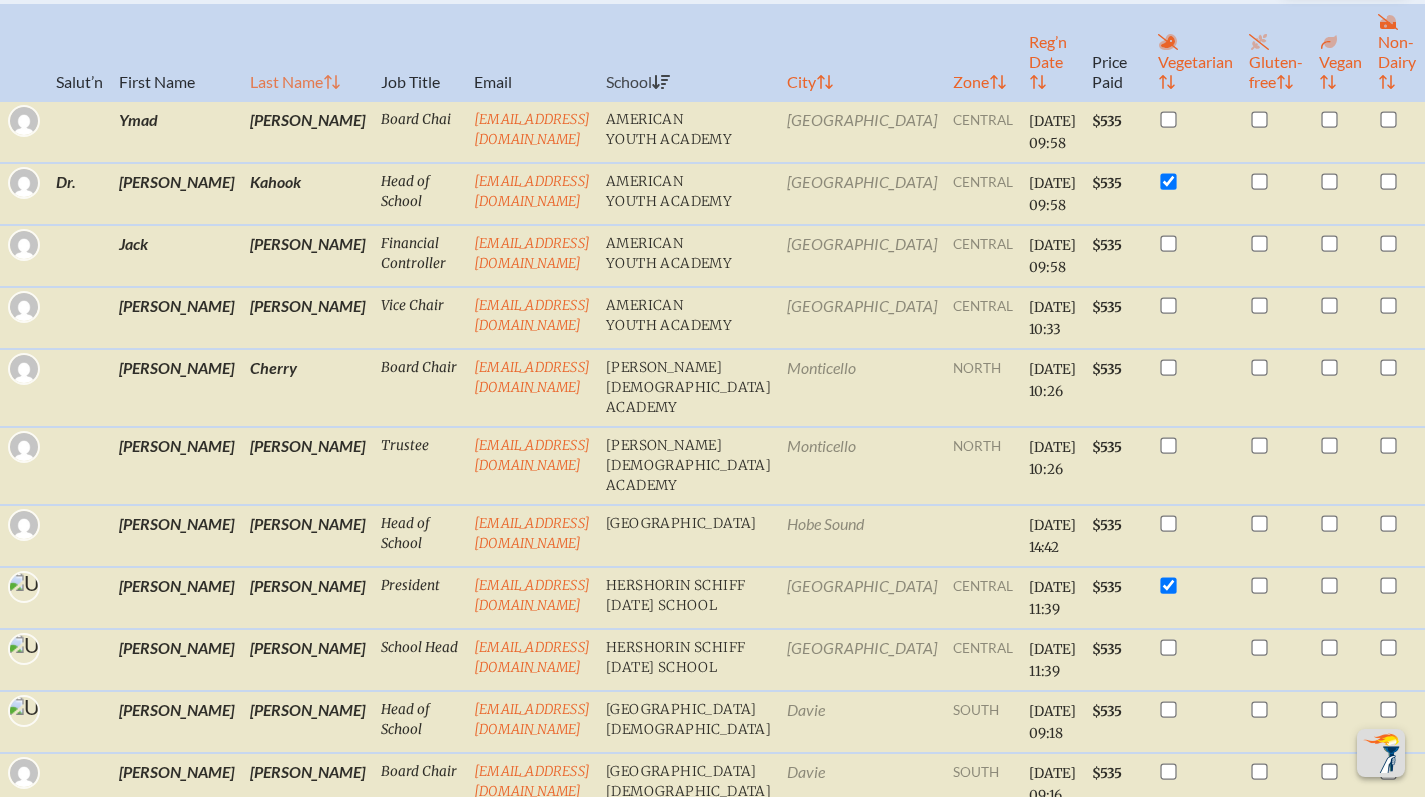 click on "Last Name" at bounding box center (307, 51) 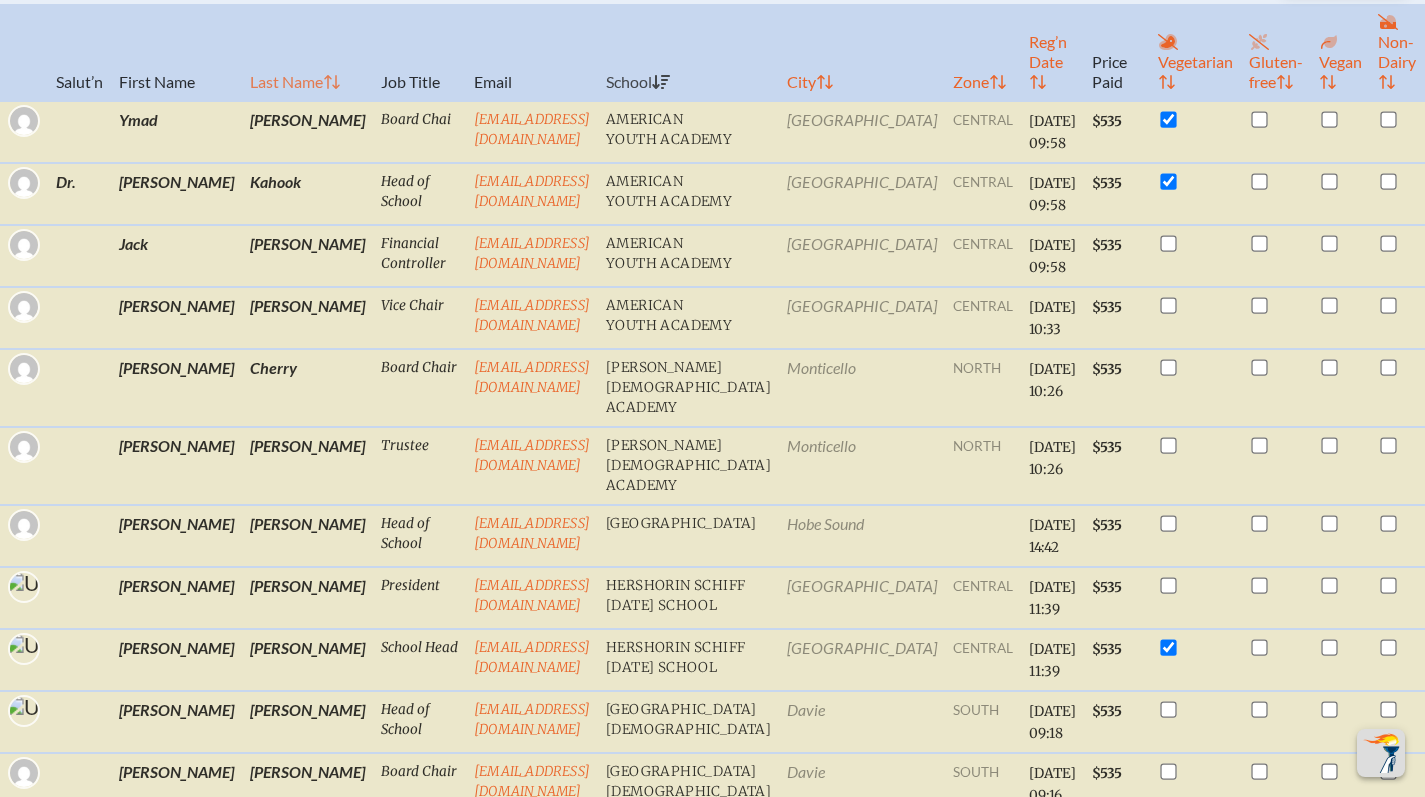 checkbox on "true" 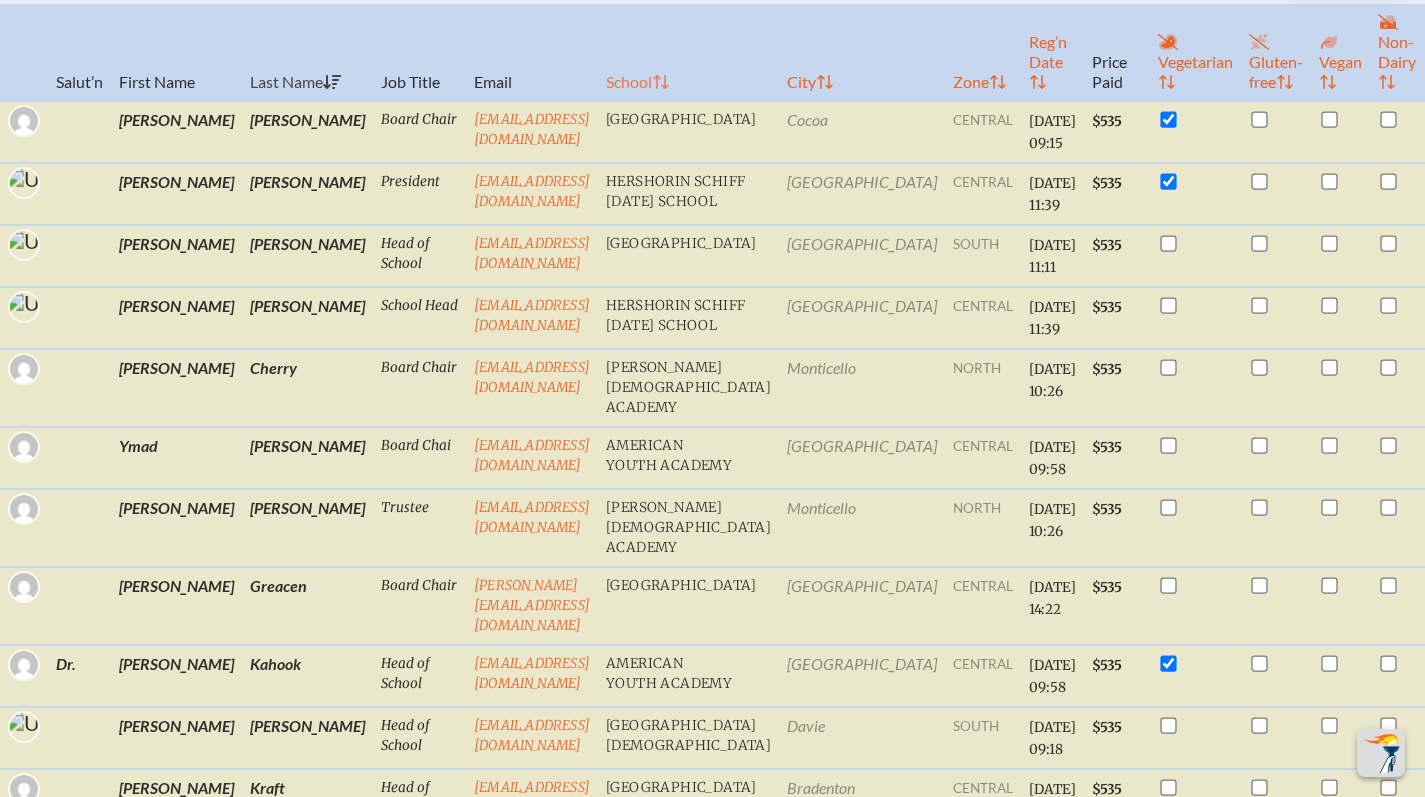 click on "School" at bounding box center (688, 51) 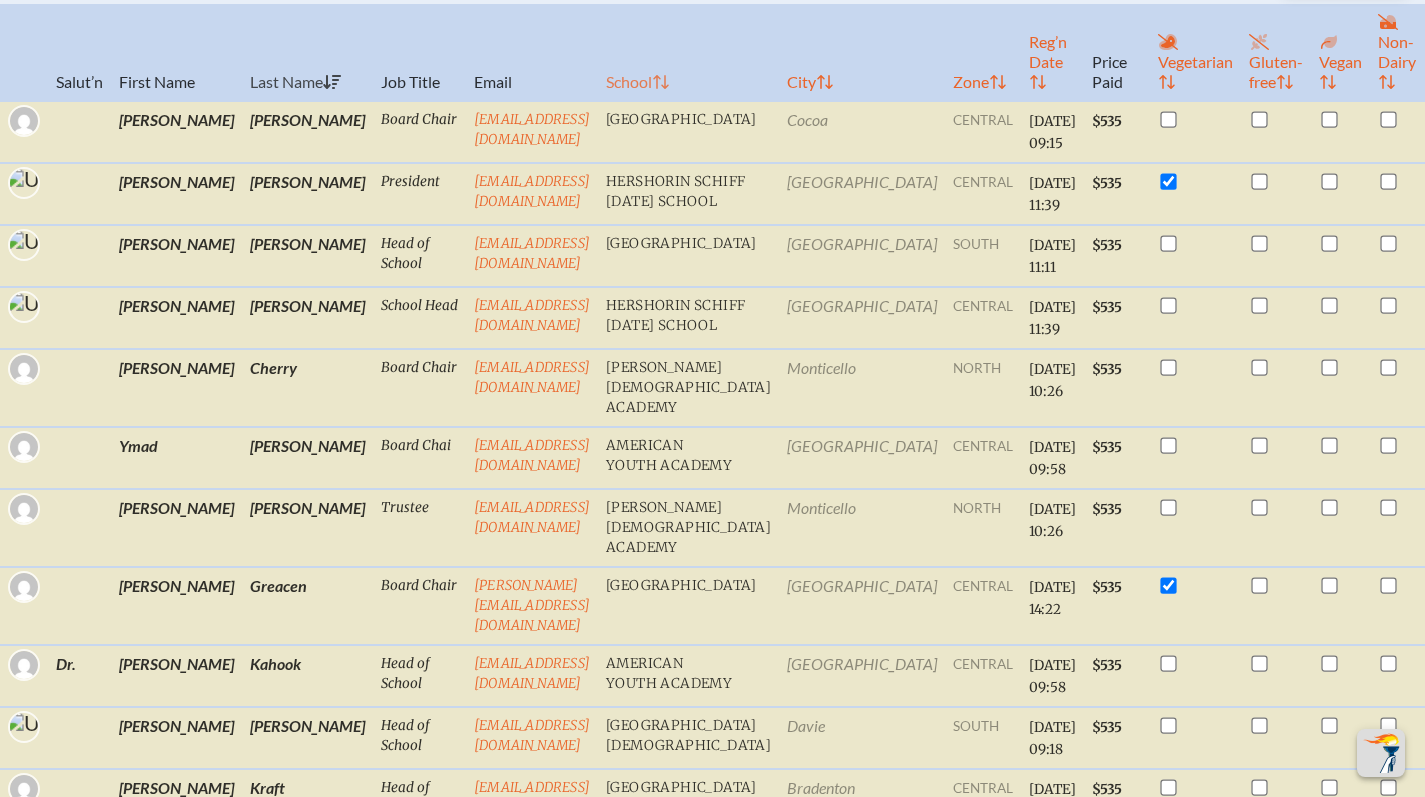 checkbox on "false" 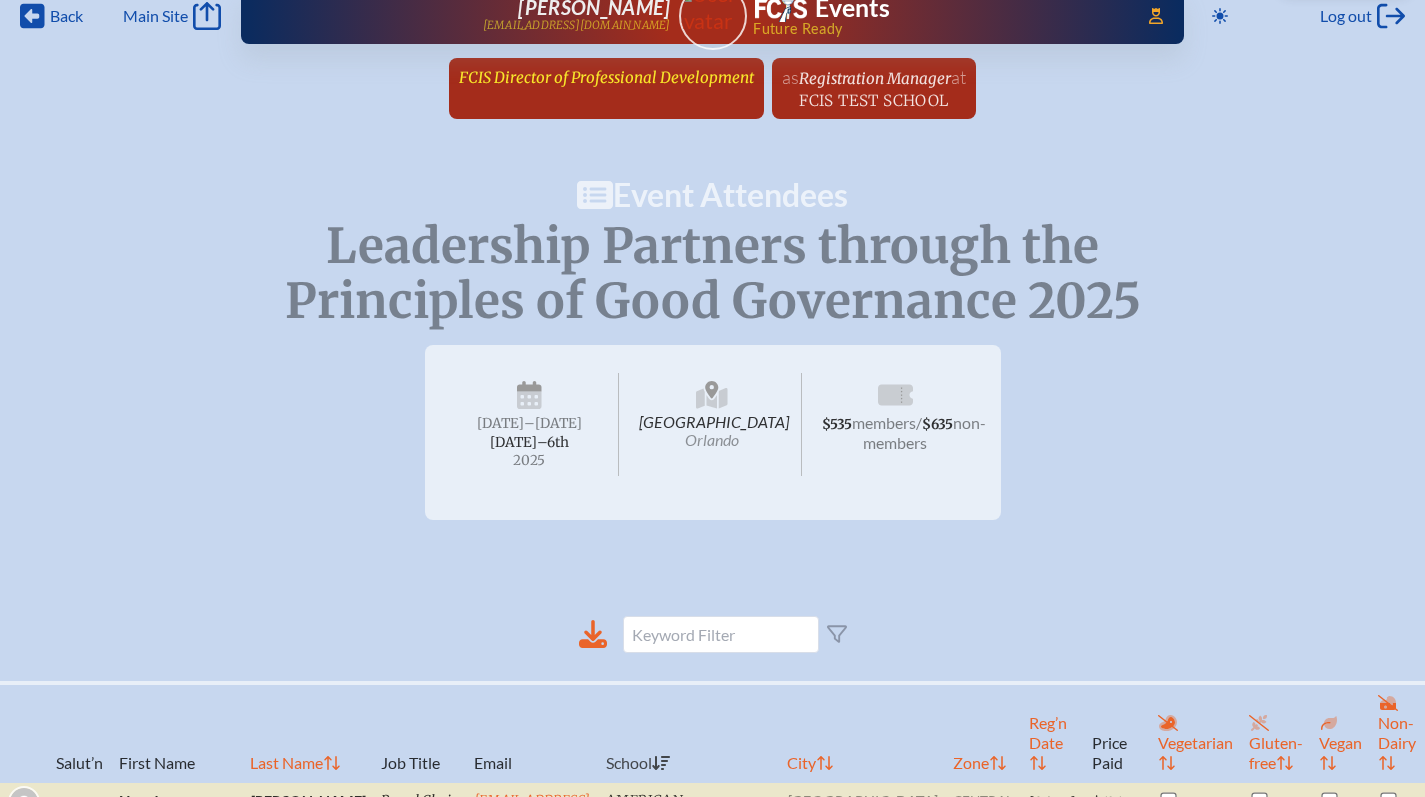 scroll, scrollTop: 0, scrollLeft: 0, axis: both 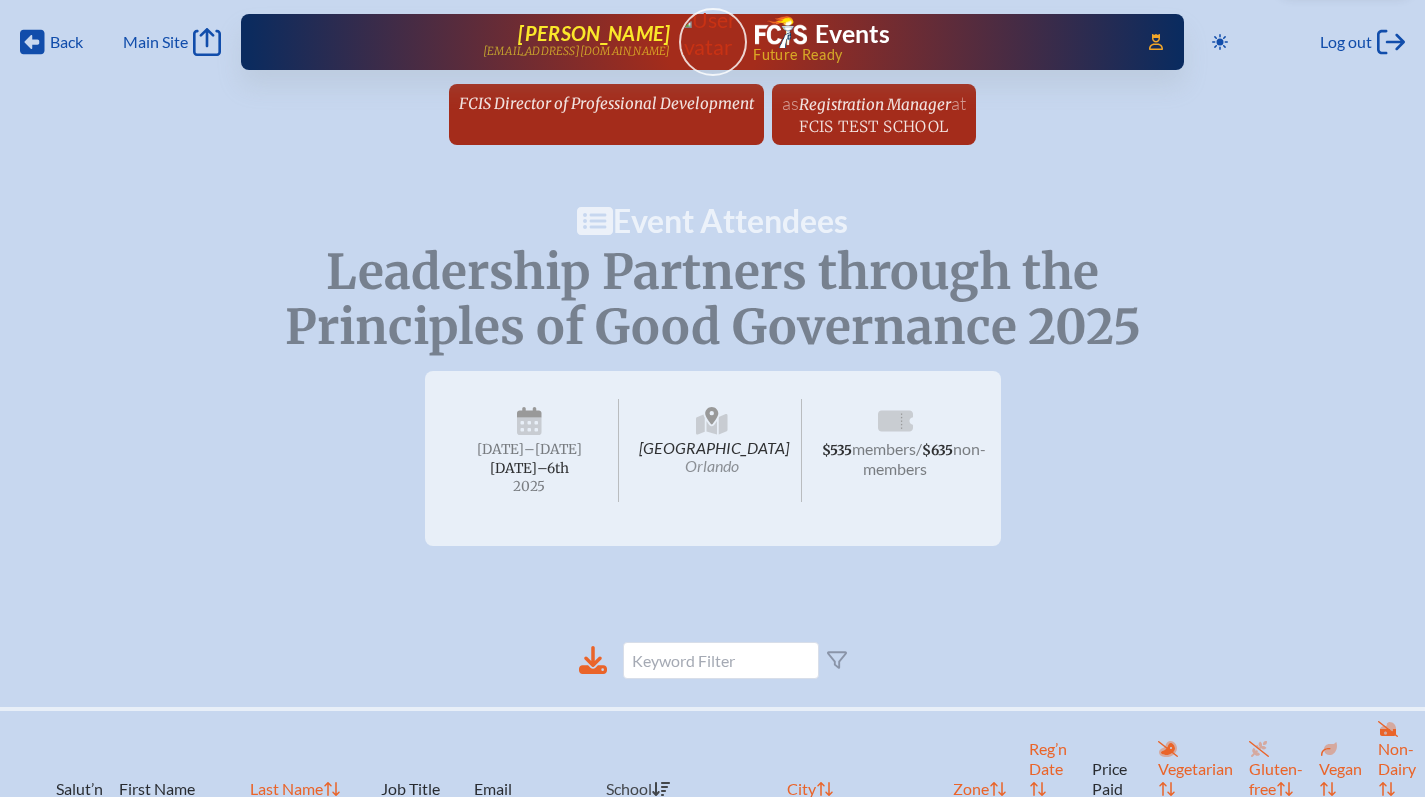 click on "[PERSON_NAME]" at bounding box center (594, 33) 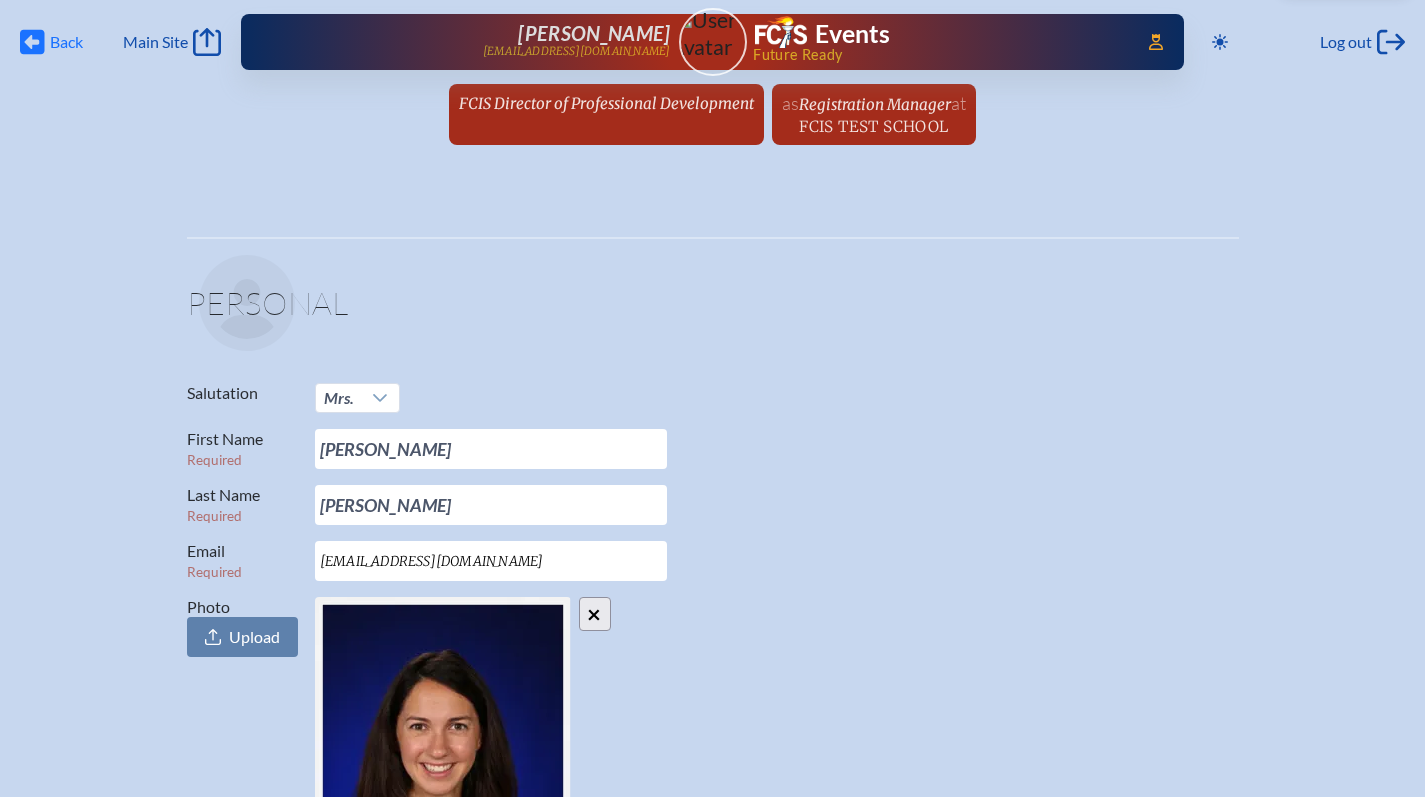click on "Back" 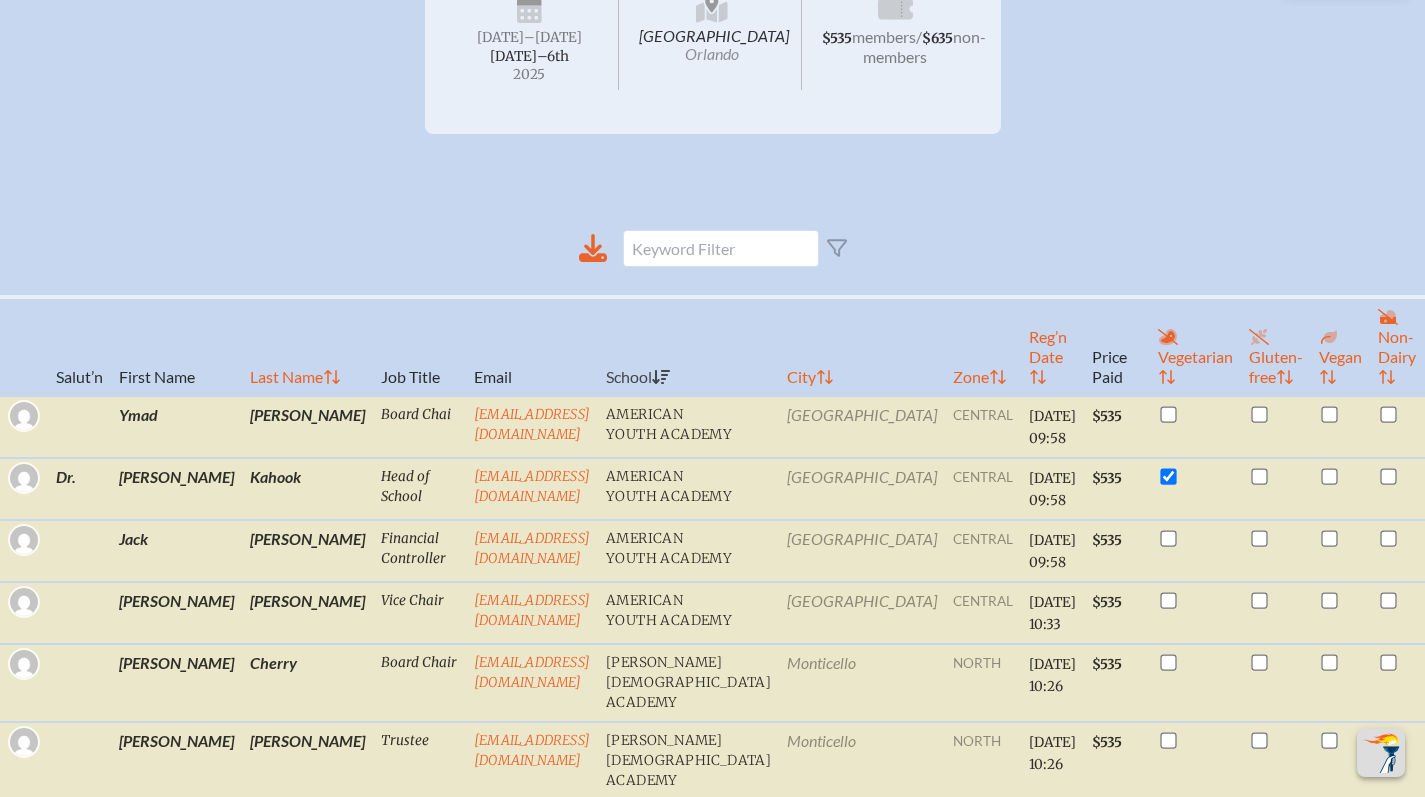 scroll, scrollTop: 0, scrollLeft: 0, axis: both 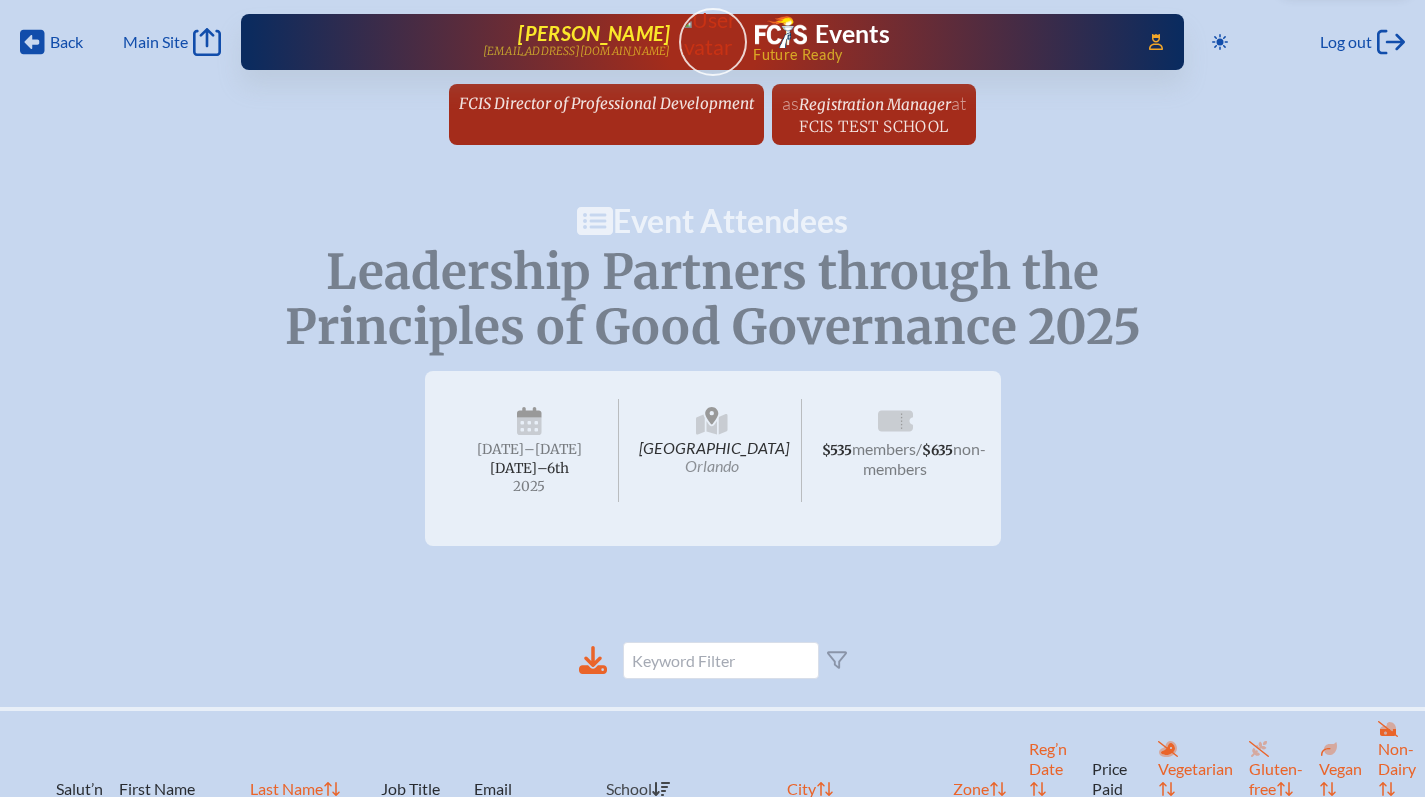 click on "[PERSON_NAME]" at bounding box center [594, 33] 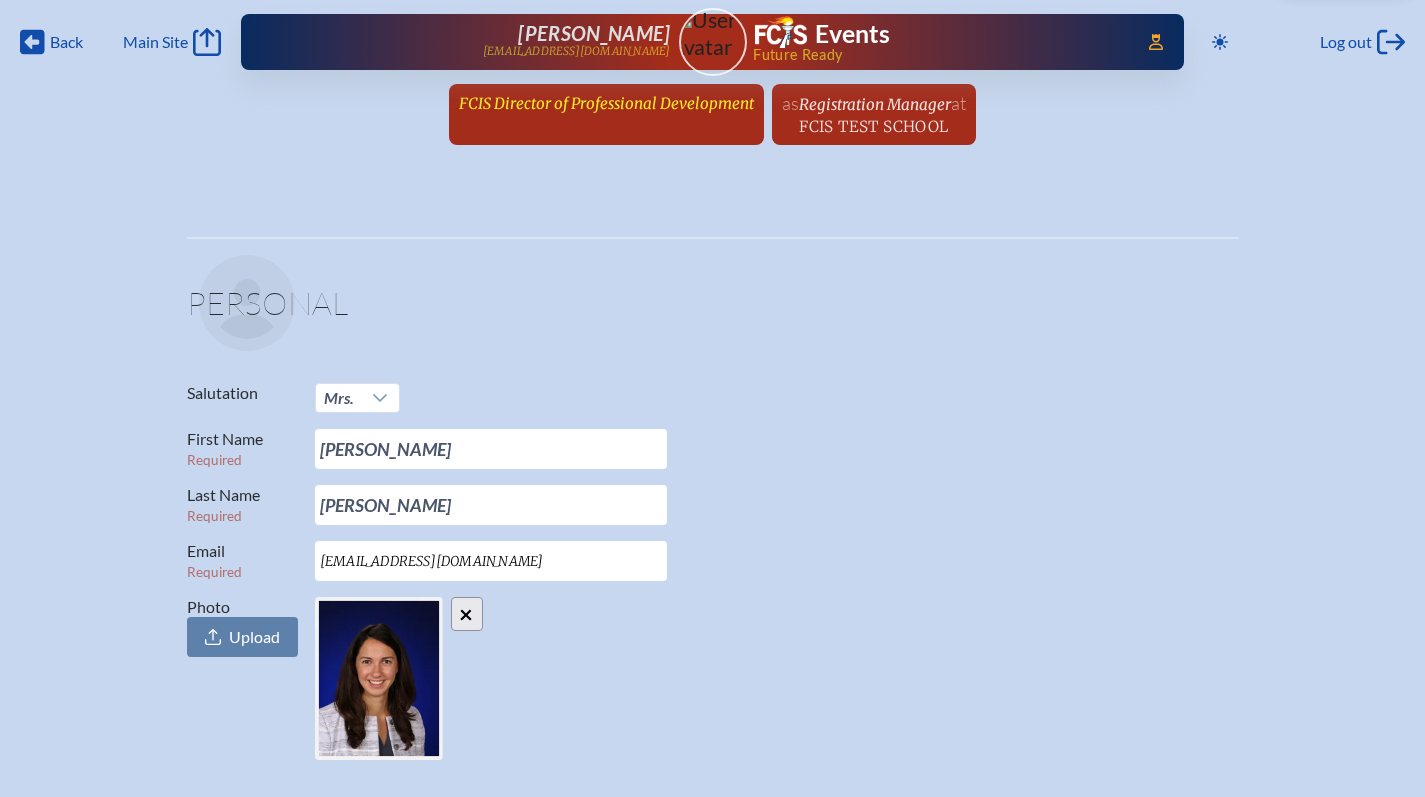 click on "FCIS Director of Professional Development" at bounding box center [606, 103] 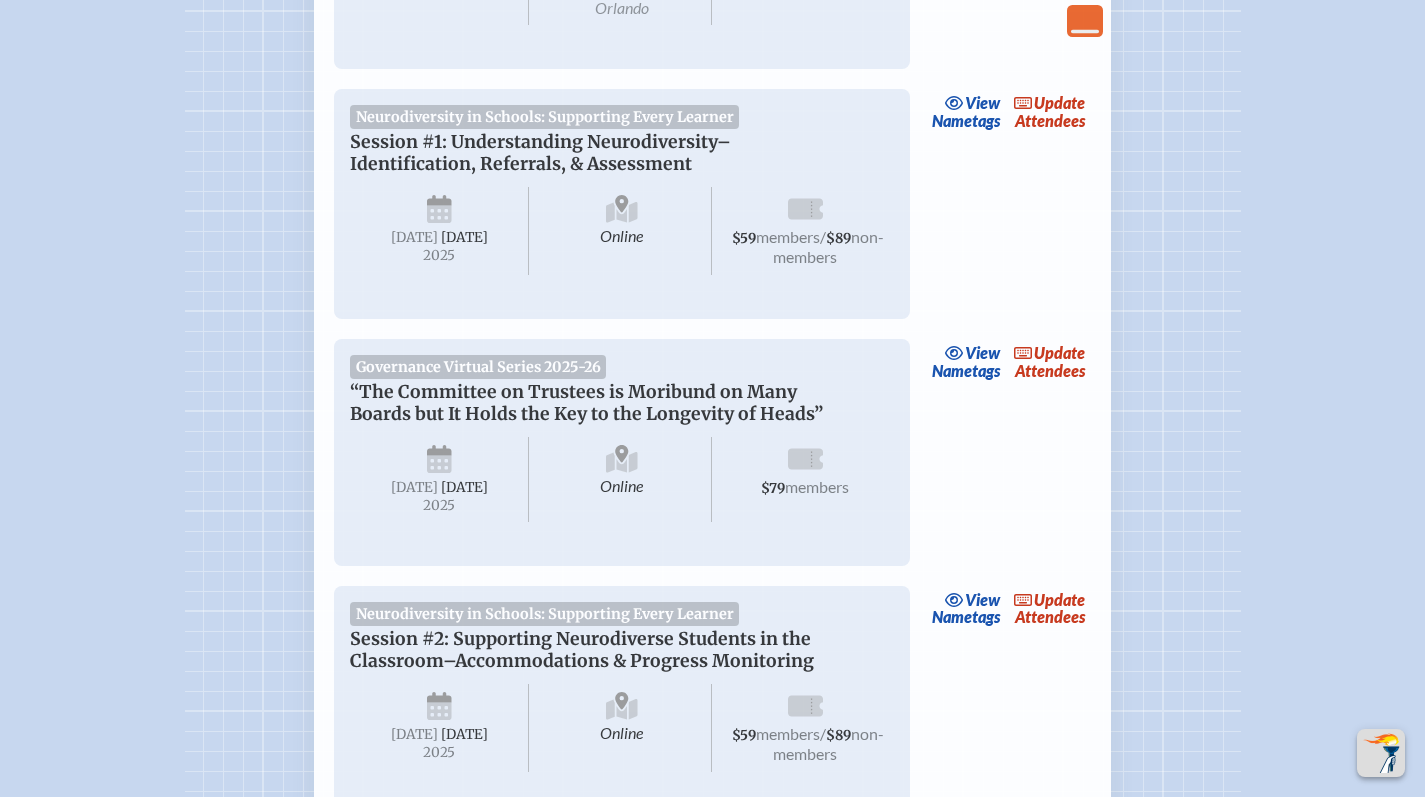 scroll, scrollTop: 929, scrollLeft: 0, axis: vertical 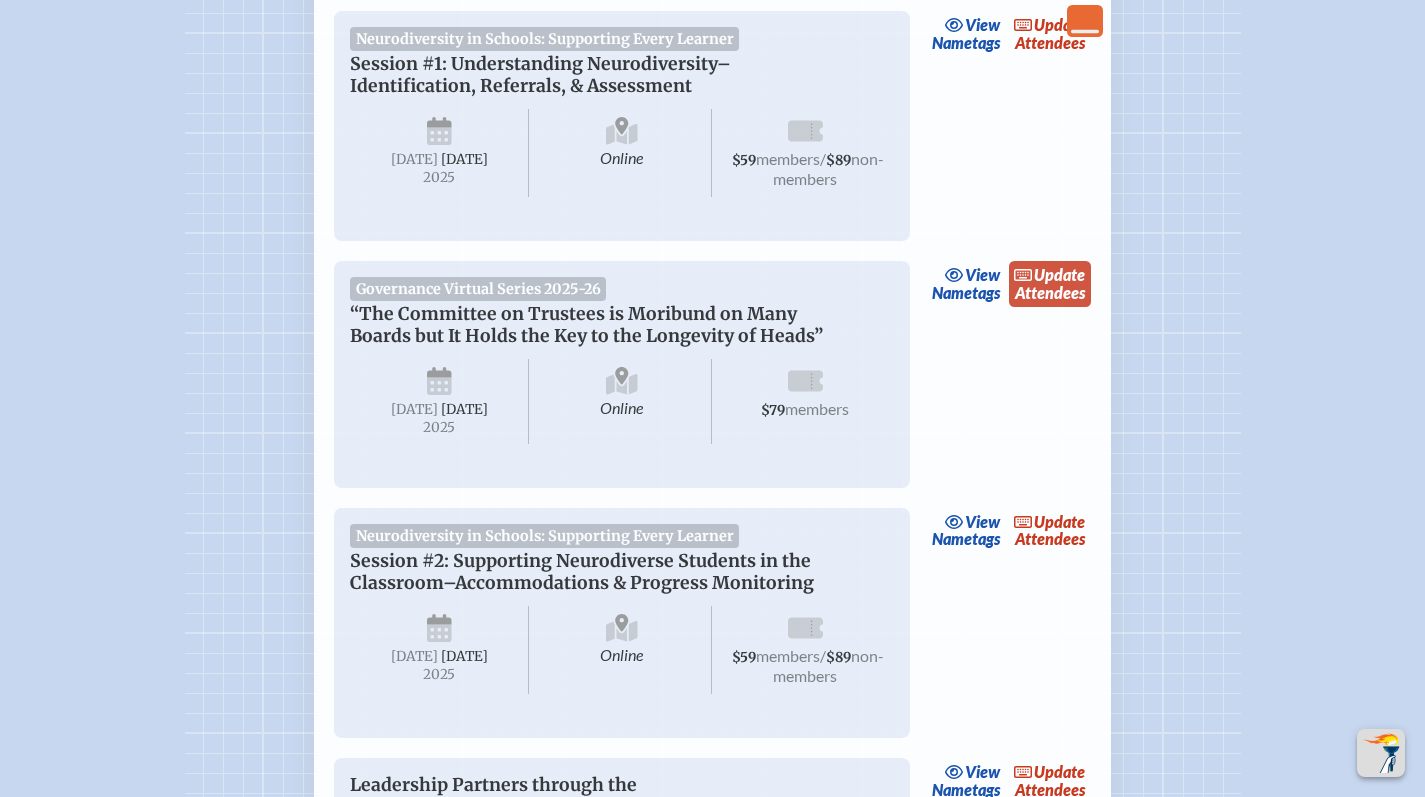 click on "update  Attendees" at bounding box center [1050, 284] 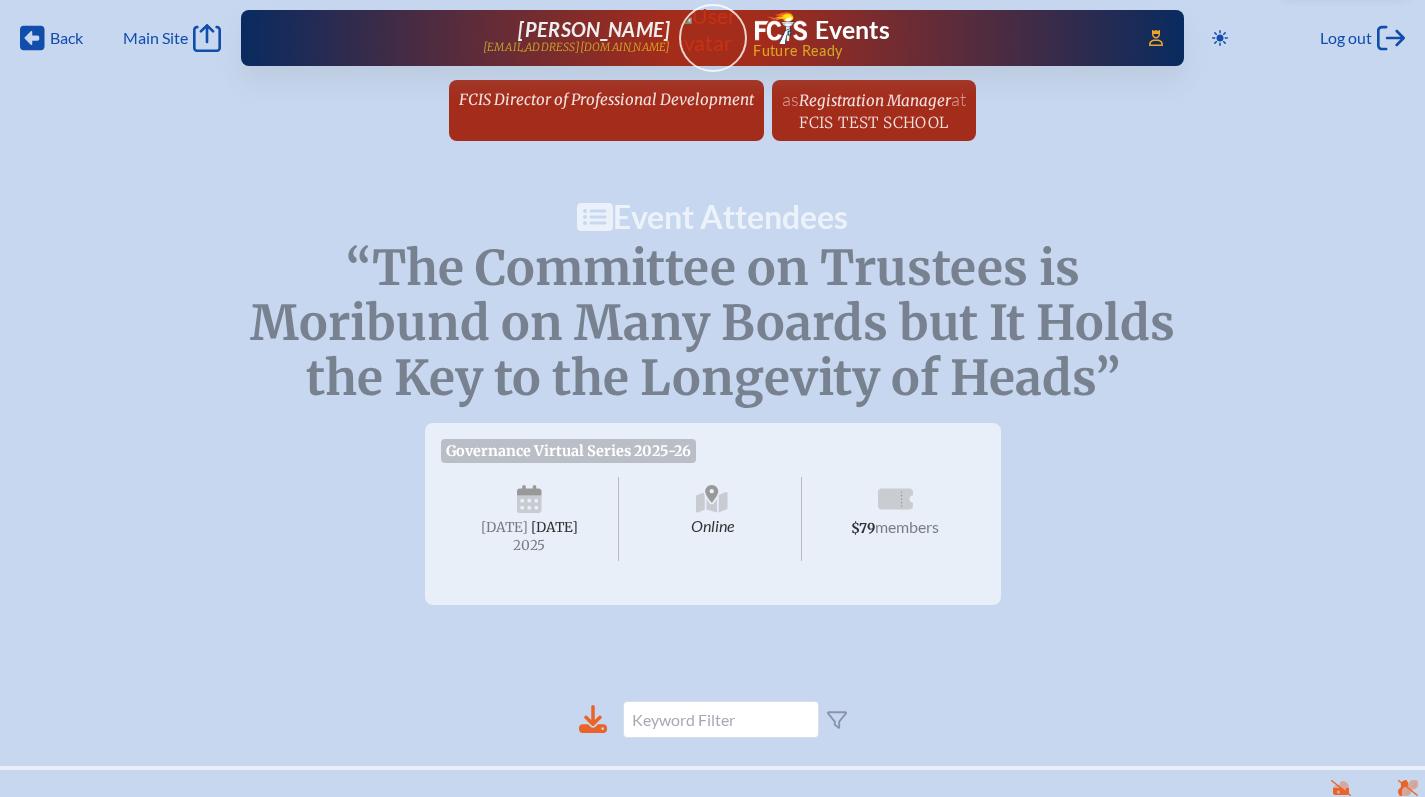 scroll, scrollTop: 0, scrollLeft: 0, axis: both 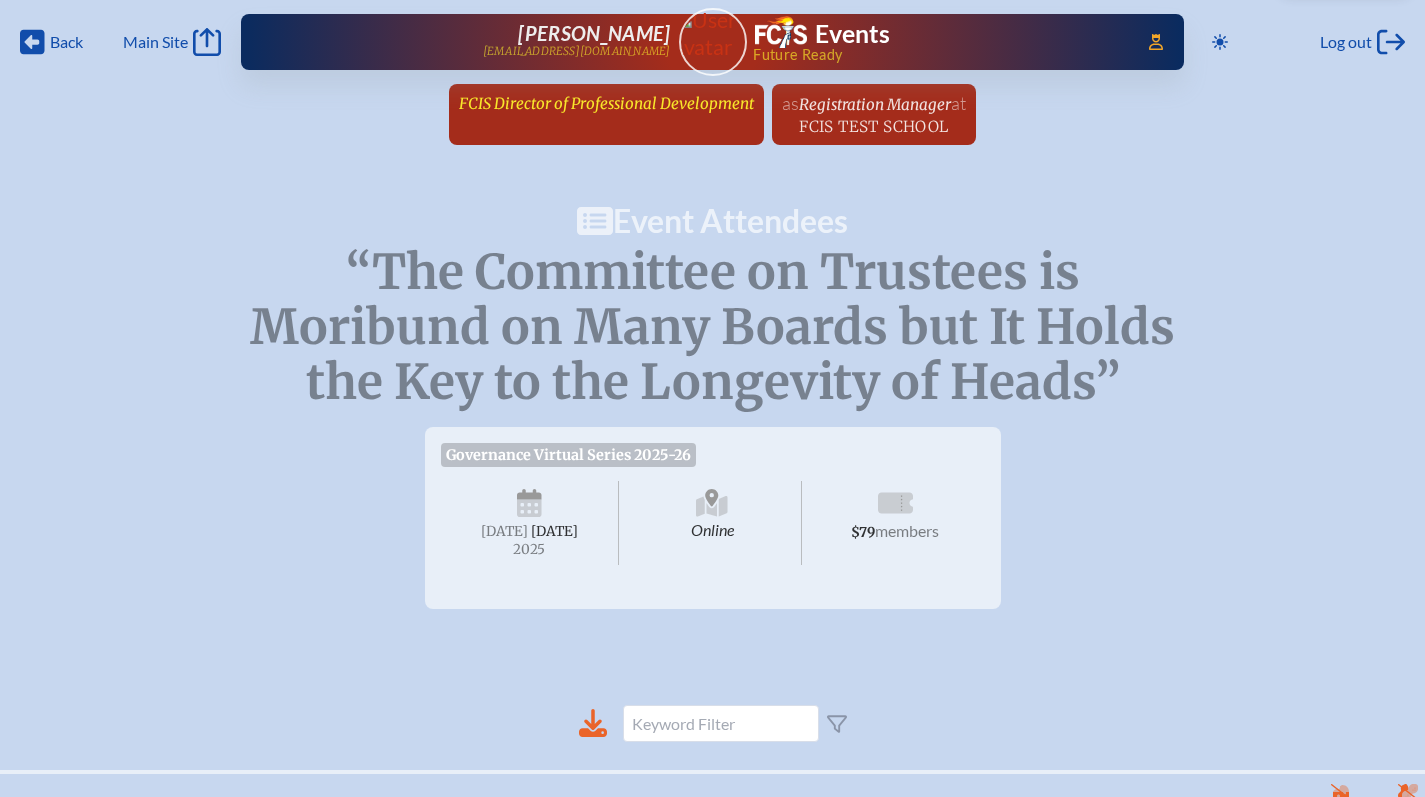 click on "FCIS Director of Professional Development" at bounding box center (606, 103) 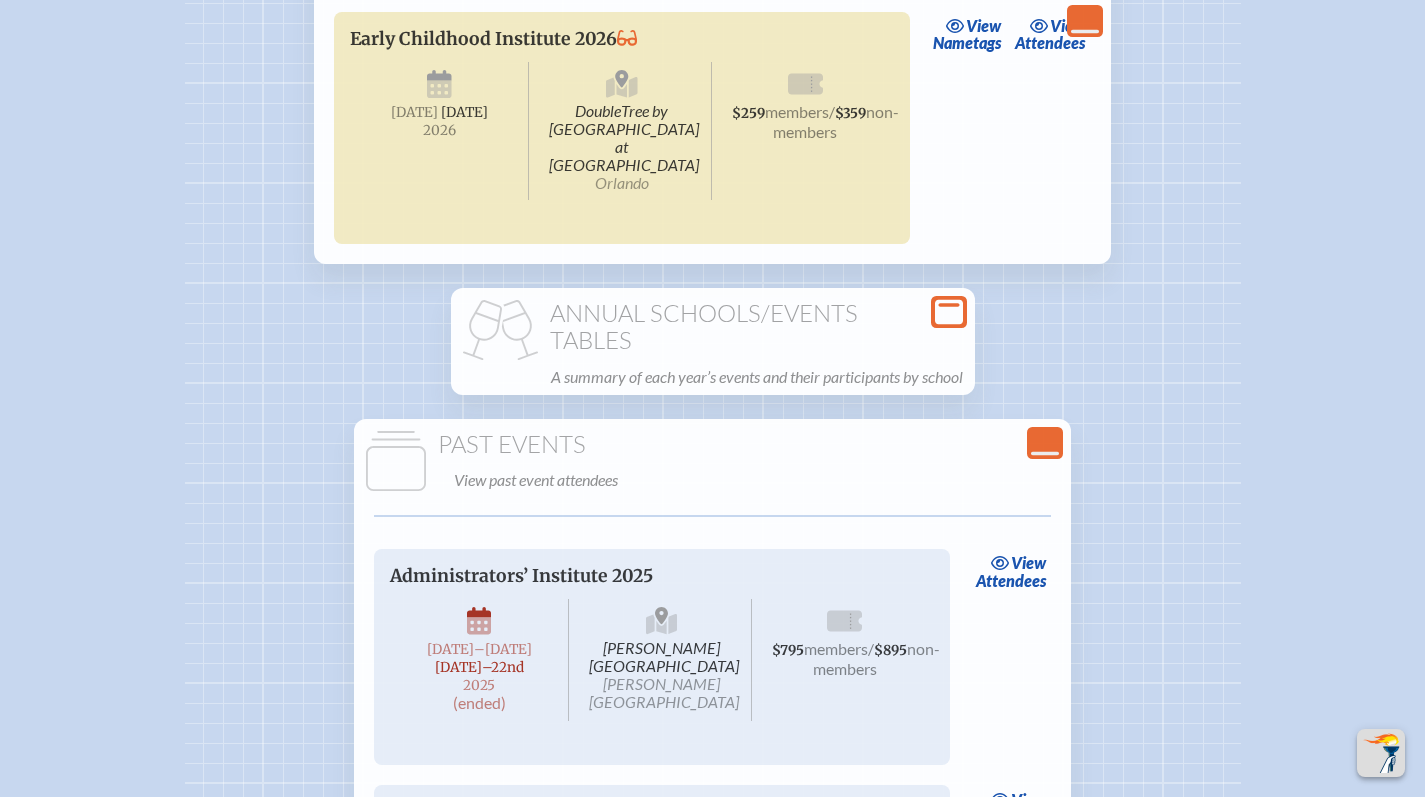 scroll, scrollTop: 3890, scrollLeft: 0, axis: vertical 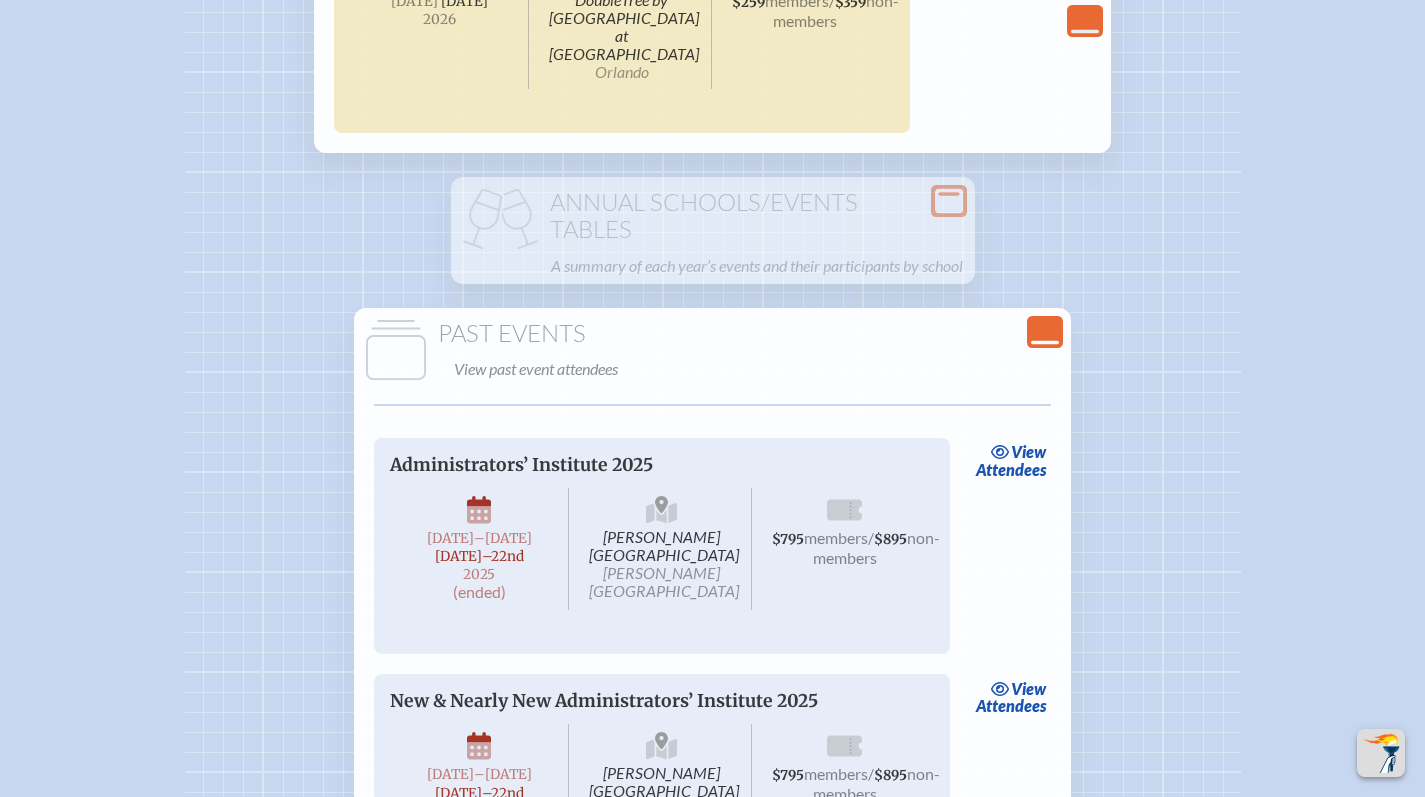 click on "Close Console" 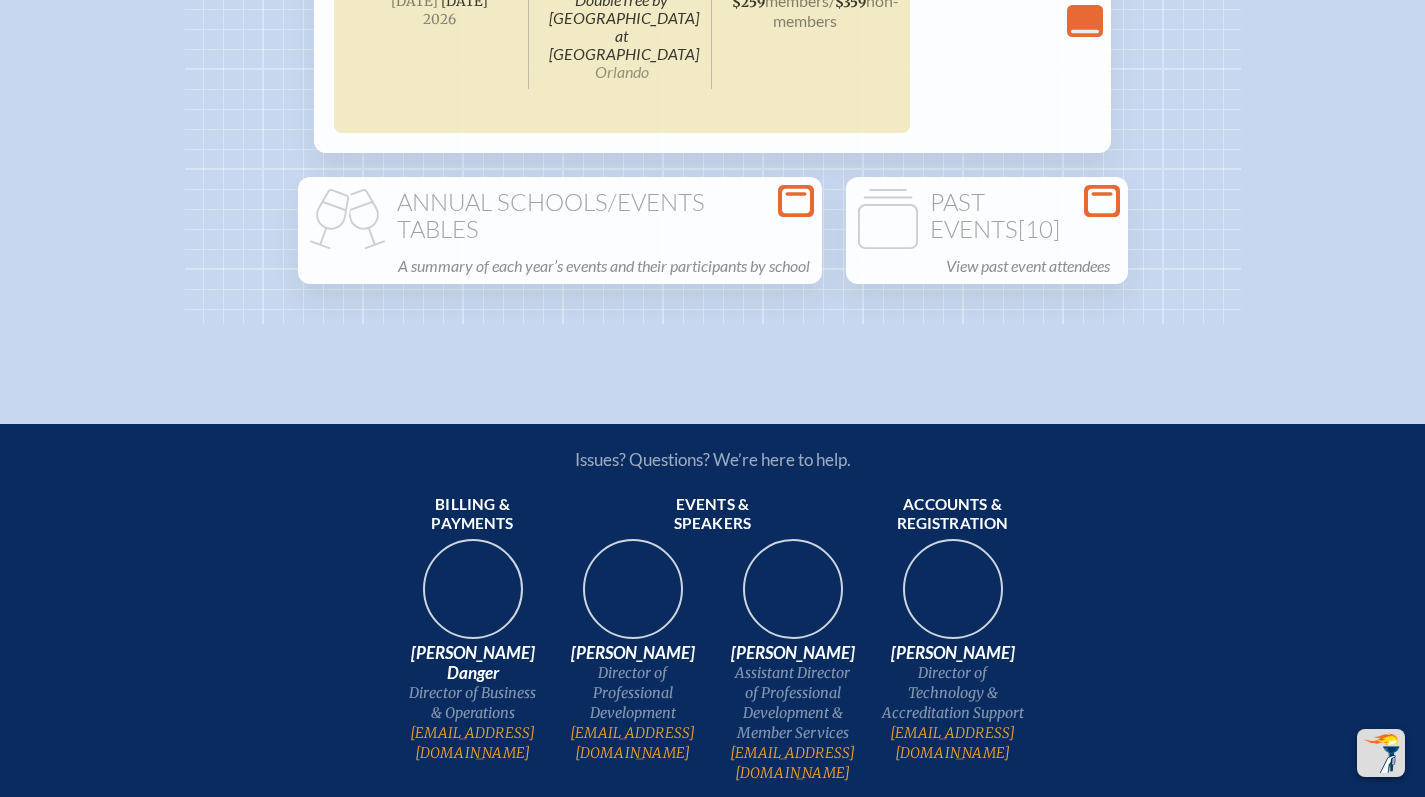 click 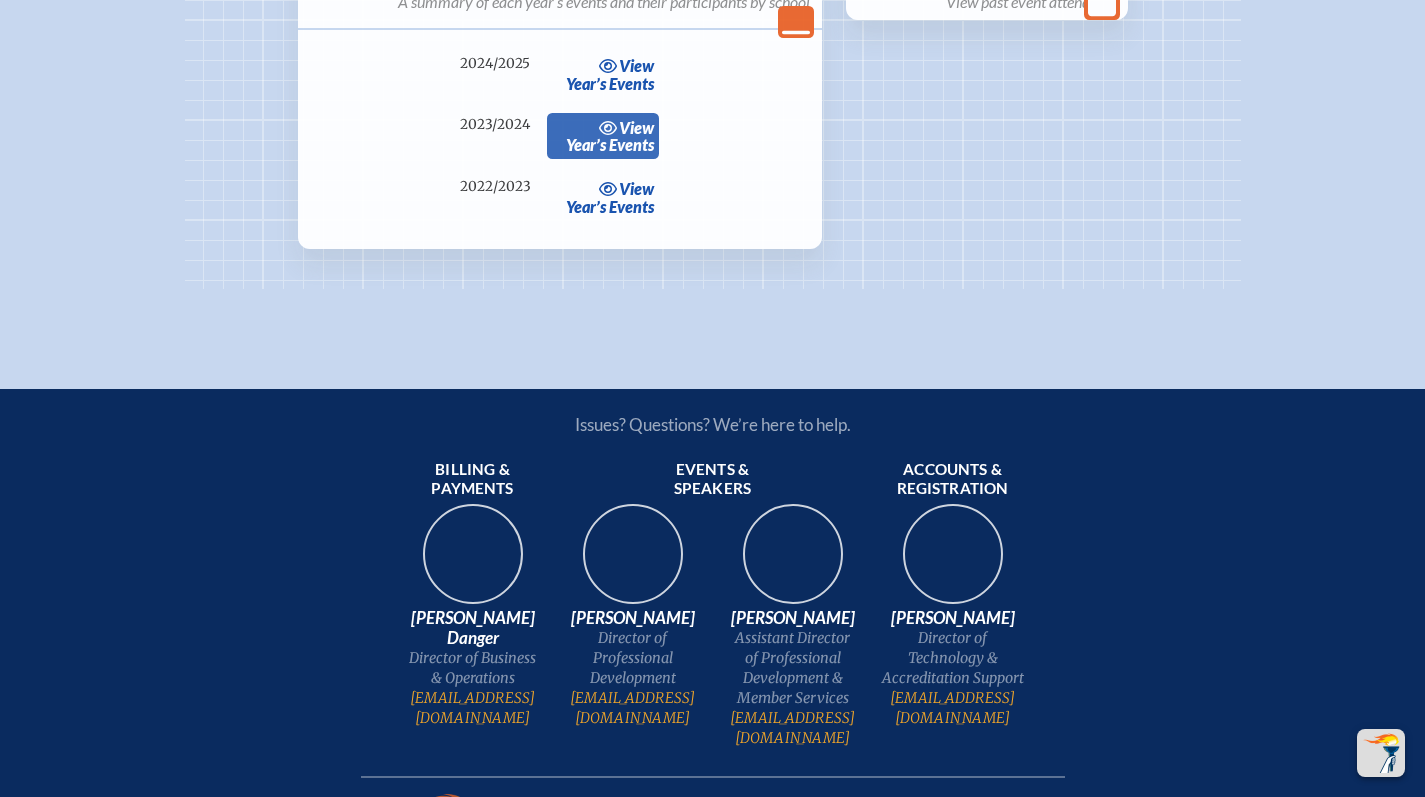 scroll, scrollTop: 4155, scrollLeft: 0, axis: vertical 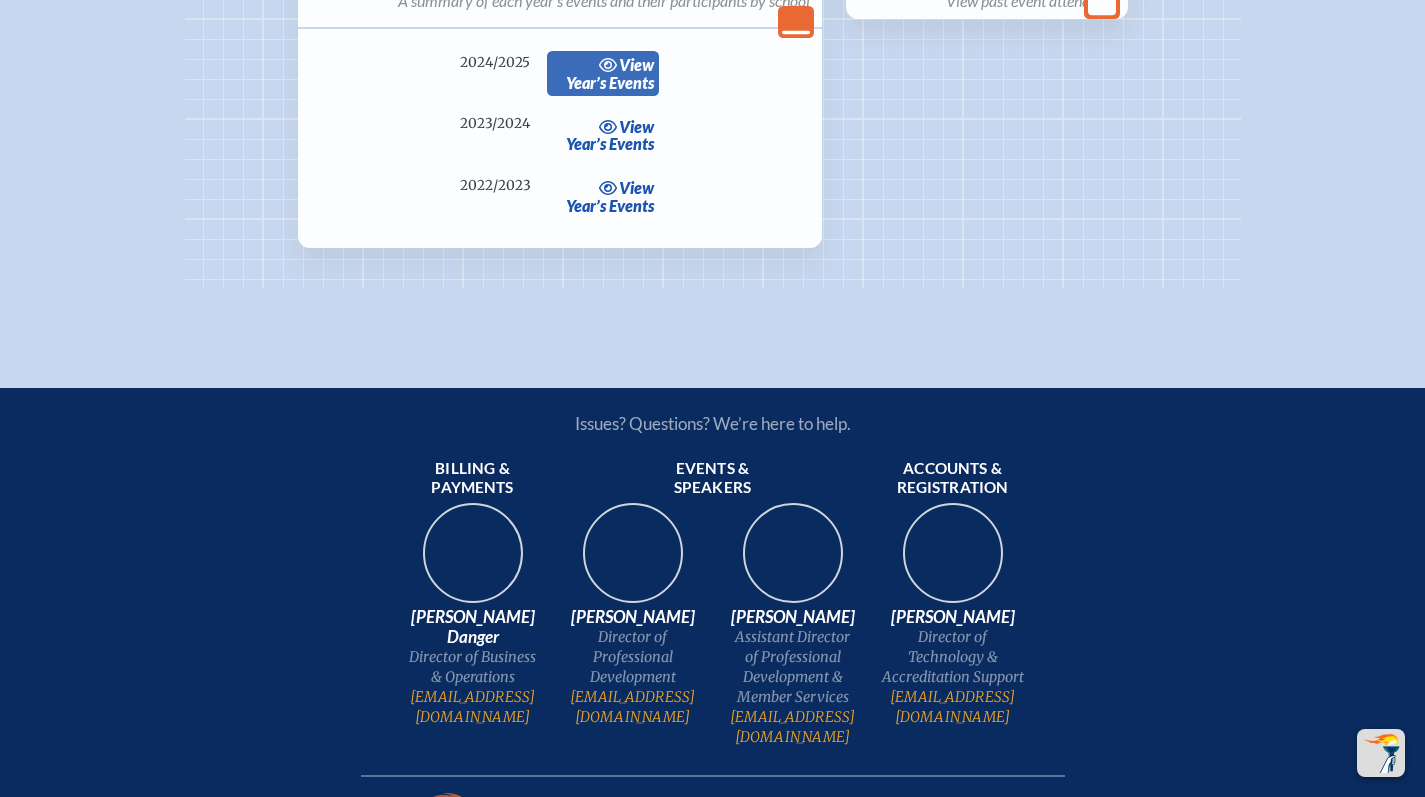 click on "View Year’s Events" at bounding box center (603, 74) 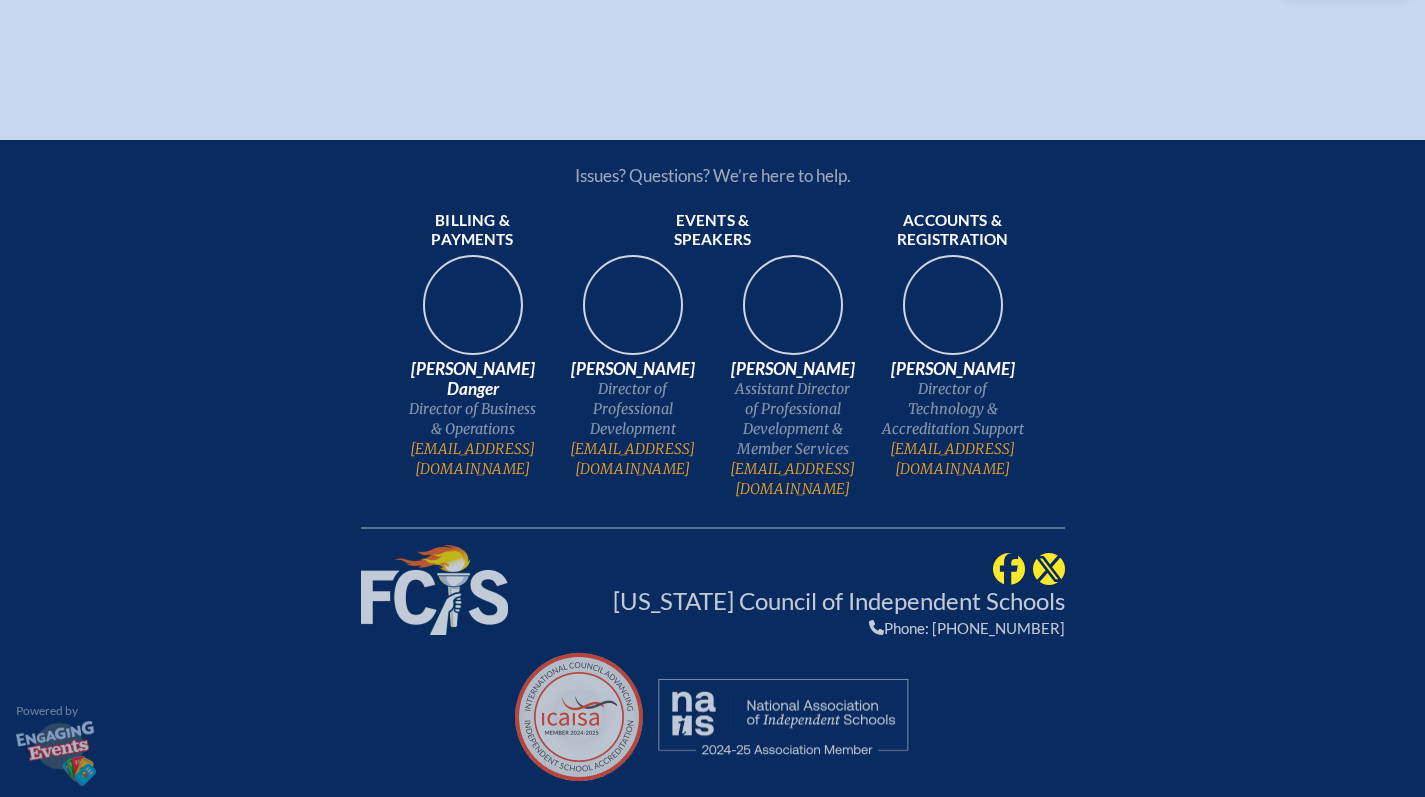 scroll, scrollTop: 0, scrollLeft: 0, axis: both 